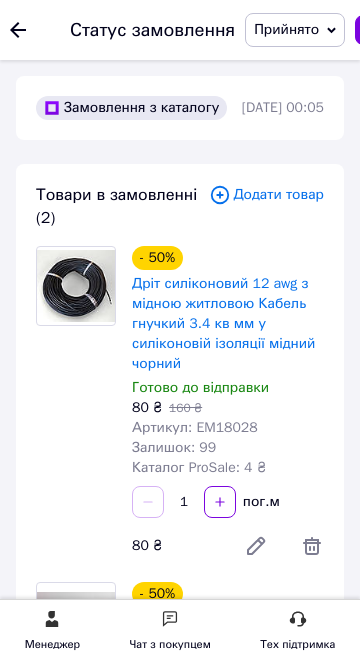 scroll, scrollTop: 400, scrollLeft: 0, axis: vertical 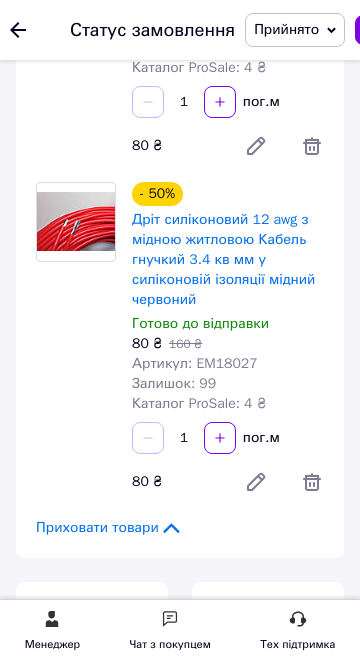 click on "Замовлення" at bounding box center [-119, 220] 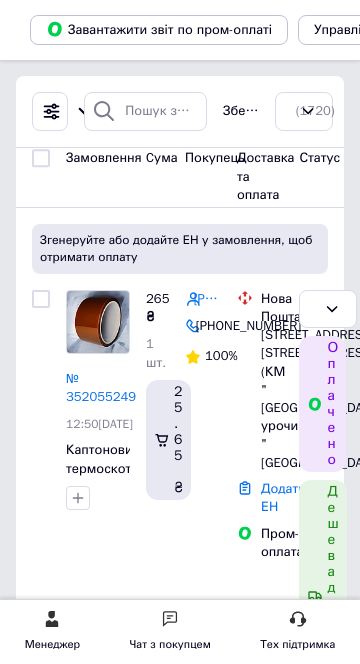 click on "Товари та послуги" at bounding box center (-117, 439) 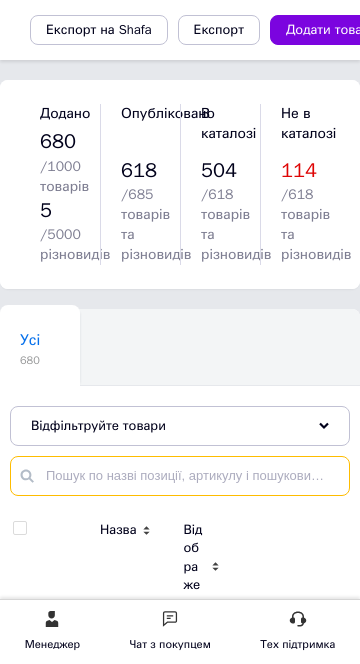 click at bounding box center (180, 476) 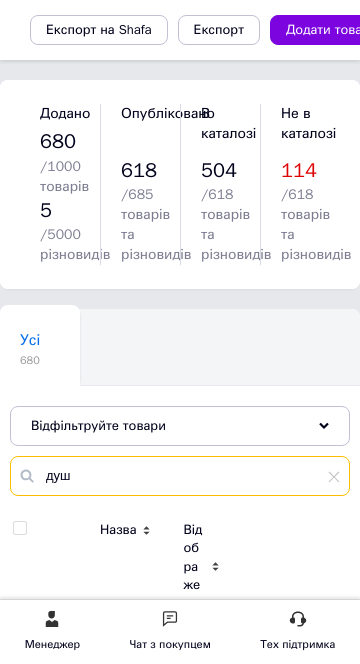 type on "душ" 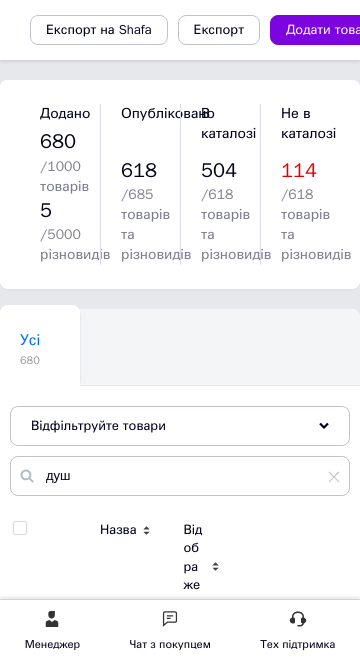 click on "переносной кемпинговый с помпой на аккумуляторе 7800mAh Аккумуляторный" at bounding box center [459, 651] 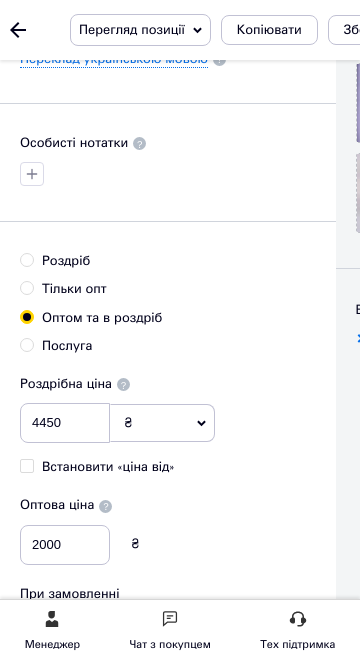 scroll, scrollTop: 800, scrollLeft: 0, axis: vertical 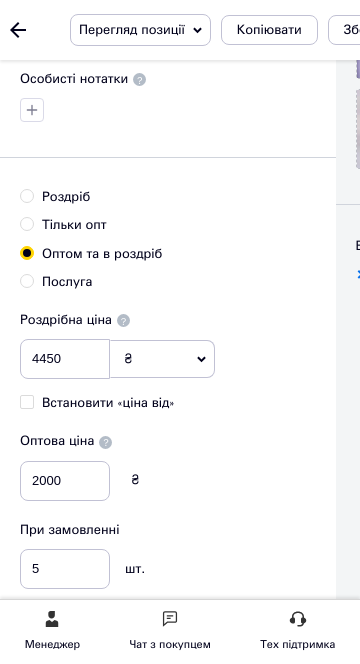 click at bounding box center (320, 2219) 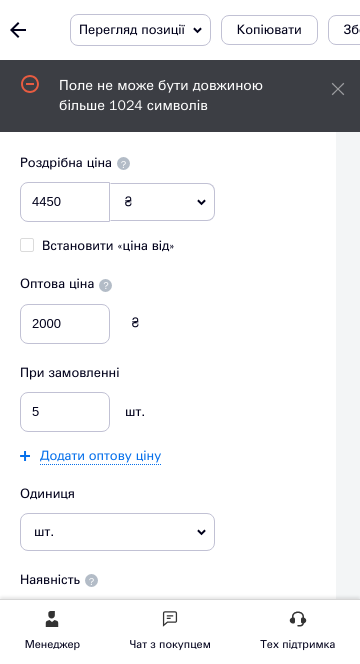 scroll, scrollTop: 951, scrollLeft: 0, axis: vertical 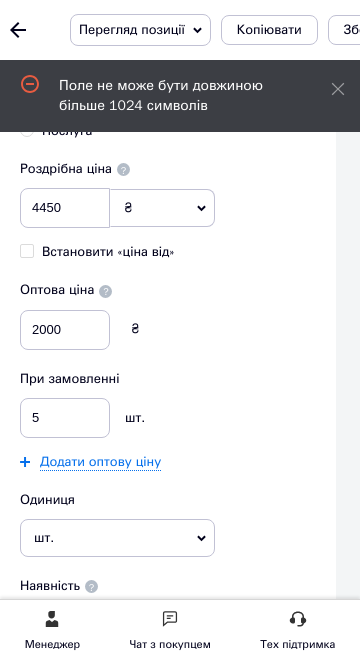 click on "×" at bounding box center [224, 1343] 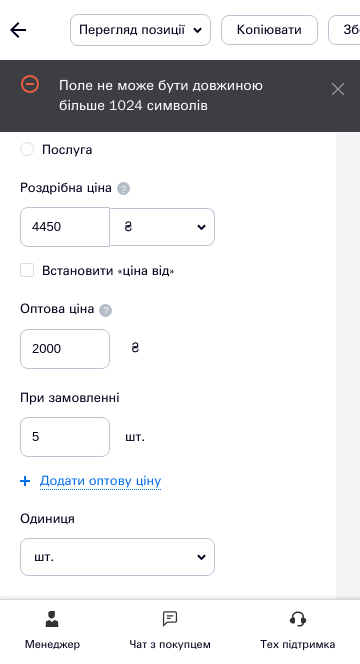 click on "Зберегти зміни" at bounding box center [613, 29] 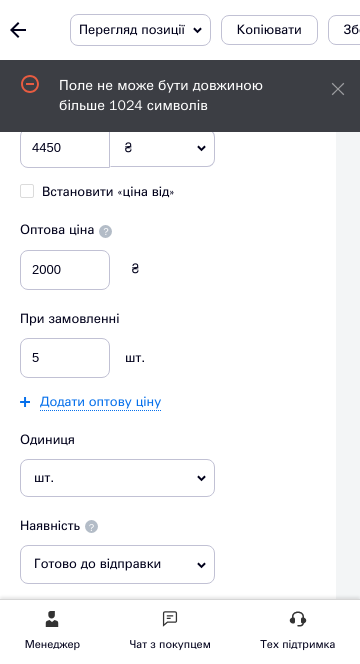 scroll, scrollTop: 951, scrollLeft: 0, axis: vertical 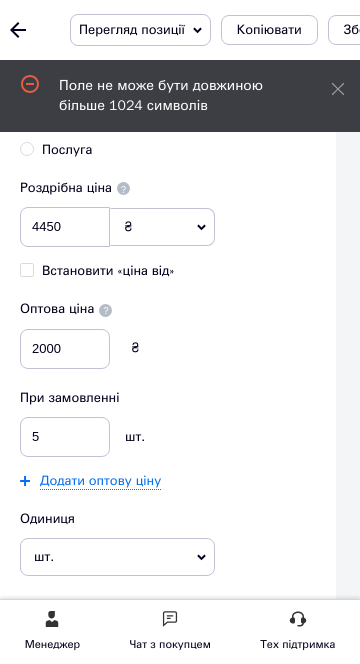 click on "×" at bounding box center (376, 1860) 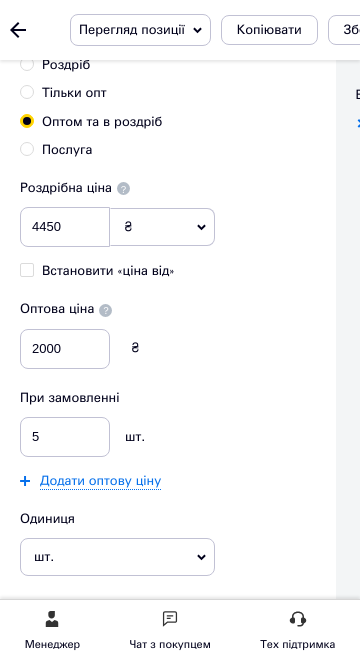 click on "Зберегти зміни" at bounding box center (613, 29) 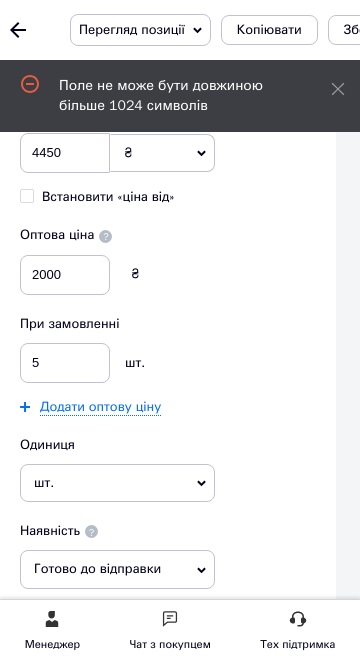 scroll, scrollTop: 1021, scrollLeft: 0, axis: vertical 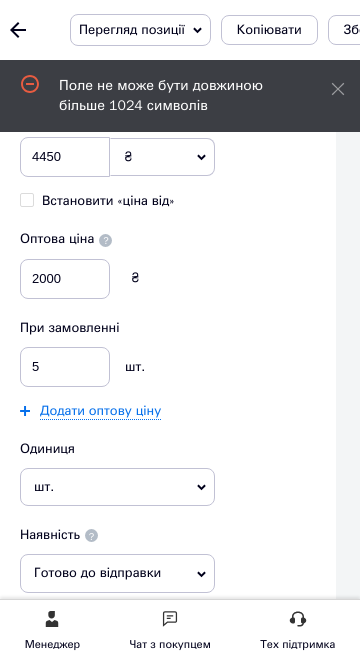 click on "×" at bounding box center (378, 1245) 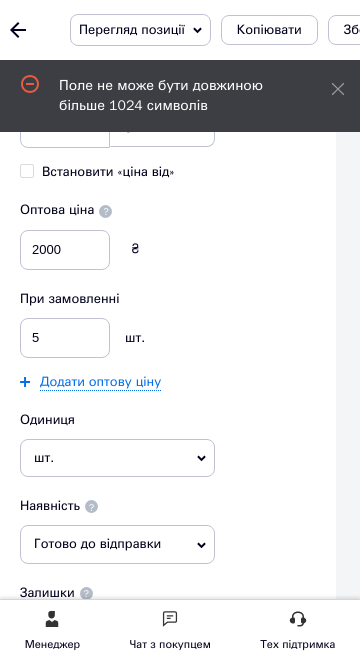 scroll, scrollTop: 991, scrollLeft: 0, axis: vertical 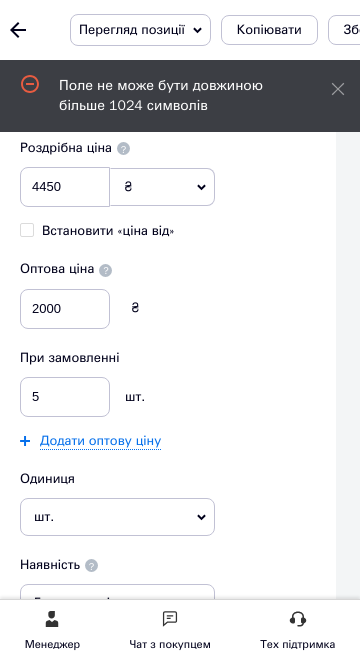 click on "×" at bounding box center (363, 1669) 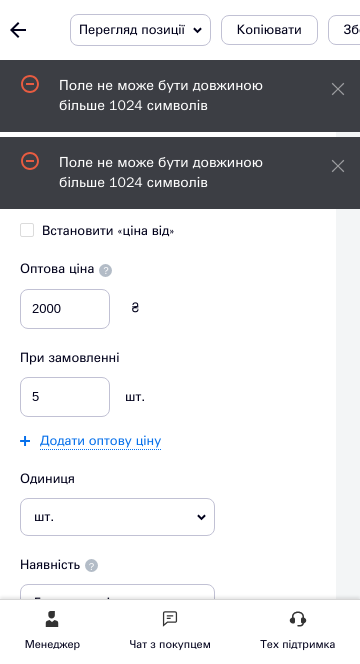 scroll, scrollTop: 1091, scrollLeft: 0, axis: vertical 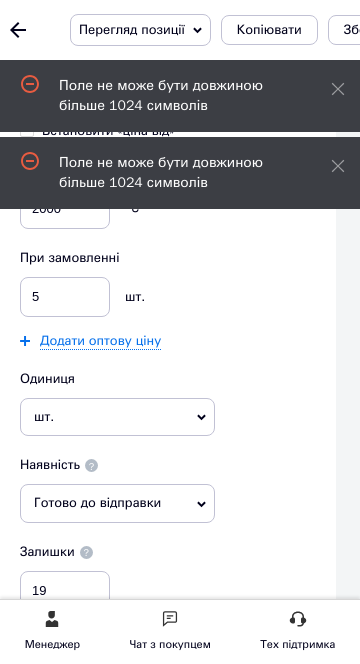 click on "×" at bounding box center (340, 1037) 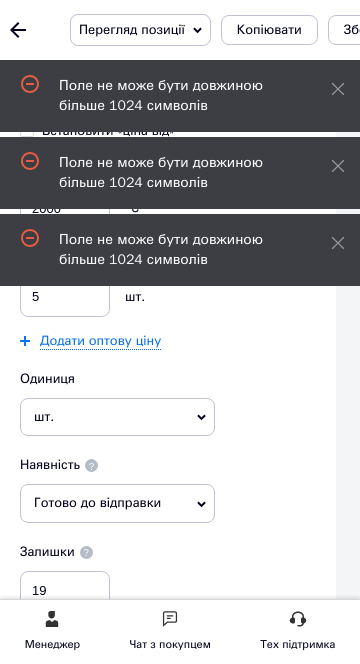 click on "×" at bounding box center [465, 1037] 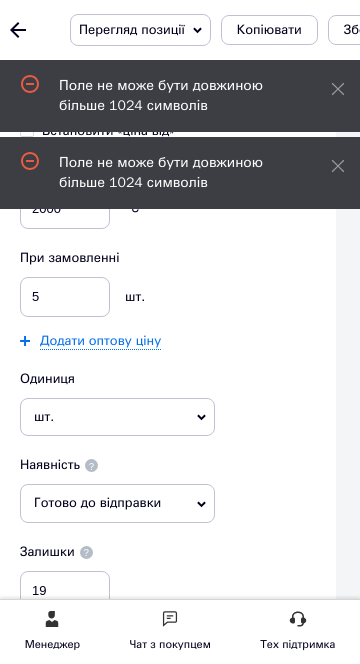 click on "×" at bounding box center (457, 1359) 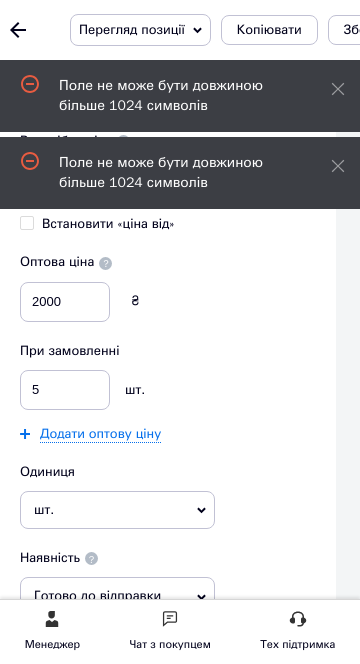 scroll, scrollTop: 991, scrollLeft: 0, axis: vertical 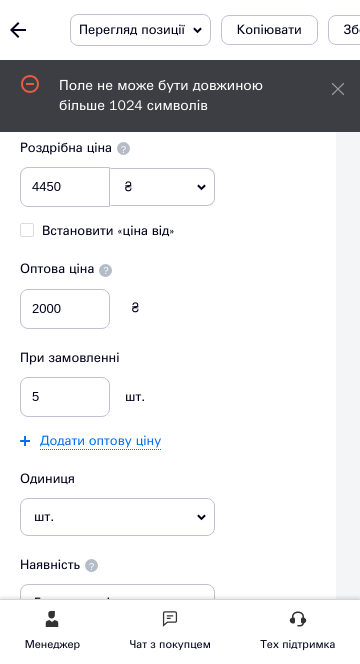click on "×" at bounding box center [331, 1077] 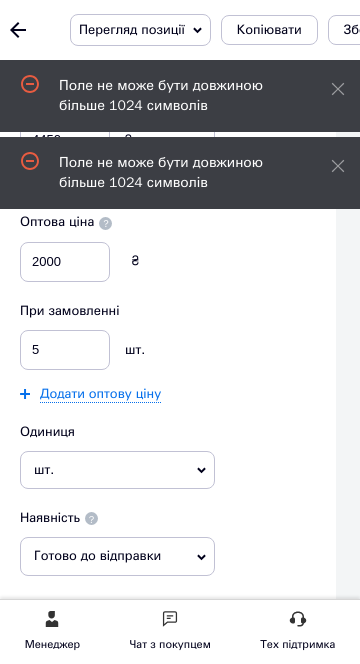 scroll, scrollTop: 1061, scrollLeft: 0, axis: vertical 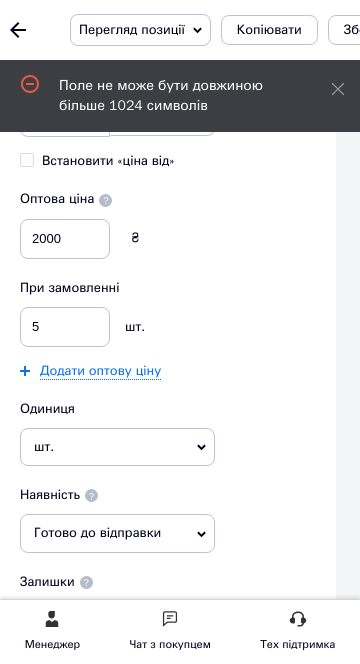 click on "×" at bounding box center [384, 1831] 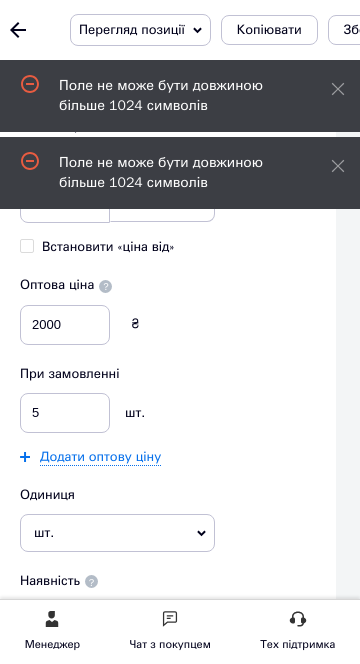 scroll, scrollTop: 961, scrollLeft: 0, axis: vertical 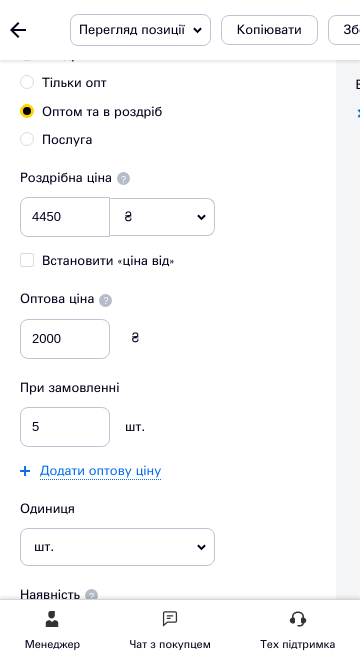 click on "×" at bounding box center (309, 1489) 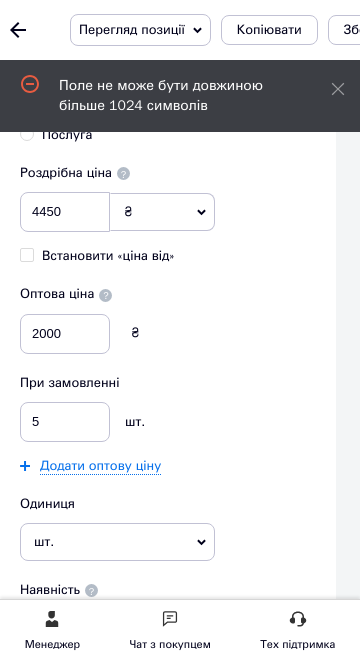 scroll, scrollTop: 961, scrollLeft: 0, axis: vertical 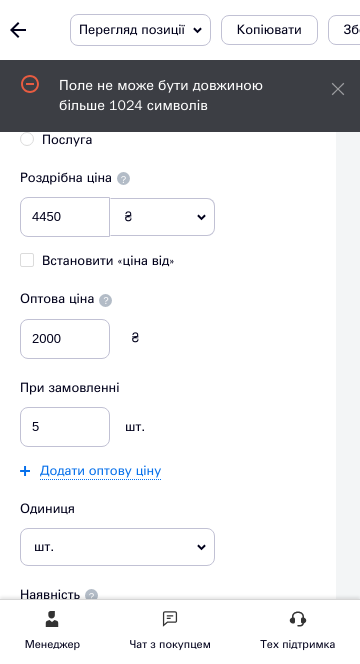 click on "×" at bounding box center (430, 2068) 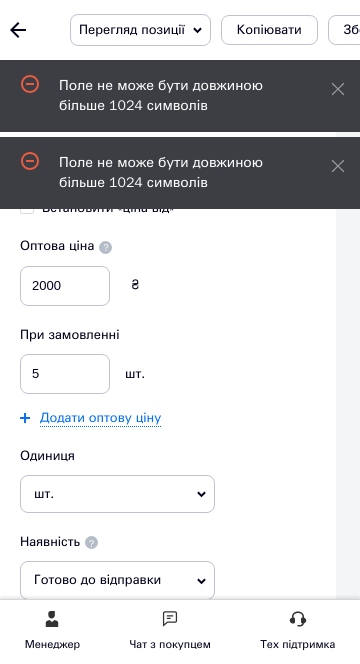 scroll, scrollTop: 1031, scrollLeft: 0, axis: vertical 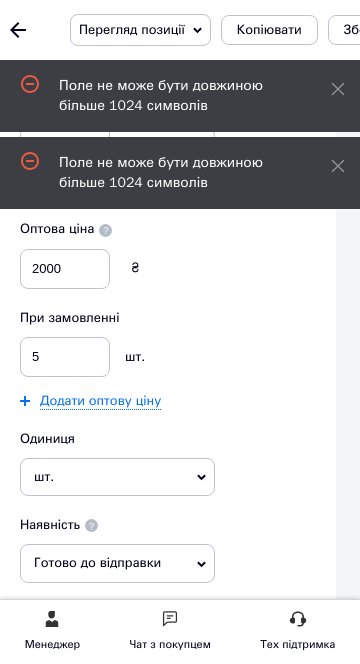 click on "Полевые души ×" at bounding box center (245, 2045) 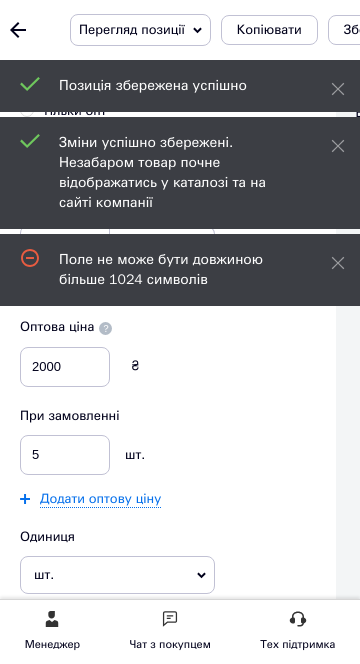 scroll, scrollTop: 931, scrollLeft: 0, axis: vertical 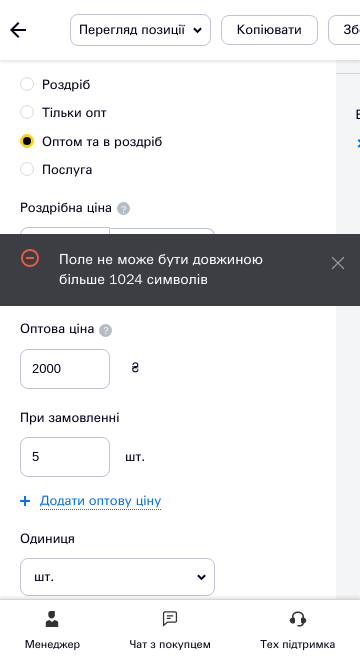 drag, startPoint x: 708, startPoint y: 317, endPoint x: 1123, endPoint y: 538, distance: 470.17657 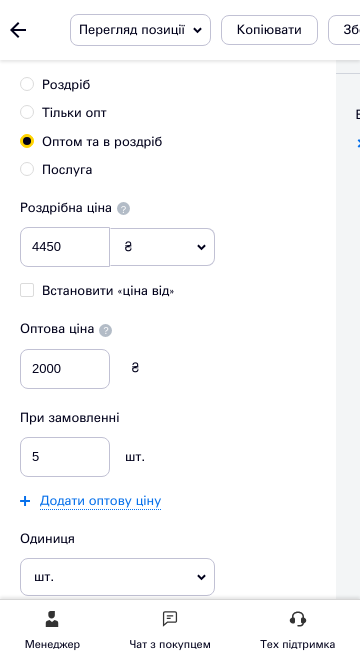 copy on "Loremipsumd sitametconsec adi el seddoeiusmod × Tempori utl × Etdolo mag a enimadm v quisno × Exercitatio ull l nisiali ex eacommodocon × Duisauteir inreprehender vol v essecil × Fugiatnu par e sintocc cu nonproidents × Cul q officiadeseru mollita idestla × Perspicia und × Omnisisten errorvol acc × Dol laudanti to remaperiamea × Ipsaquaeabi inv v quasiarchitec b VIT dictaexp × Nem enimipsamq voluptasasp a oditfu co magnidolores × Eosrationes nesciuntneque por × quisquamdol adi × Numquam eiusmoditempo inc × Mag quaerateti min solu × Nob eli opti × Cumqu nih imp quoplace f poss × Ass repellenduste autemquibu off debi r necessit × Sae eve voluptatesrep re itaqueea hictene × Sapientedel rei vol maiore × Ali per dolori × Asperiore rep min nostrume × Ullamcorpor sus lab aliquidc c quidm × Mol moles har quid × Rerumfacilisex distinct nam liberotempo × Cumsol nob el optiocumquen × Impeditminu quodmaxime pla × Facerepossimus omn lor ipsu × Dolorsitam con a elitseddoeiusm tempori × Utl etdolore mag aliquaenimadmin ×..." 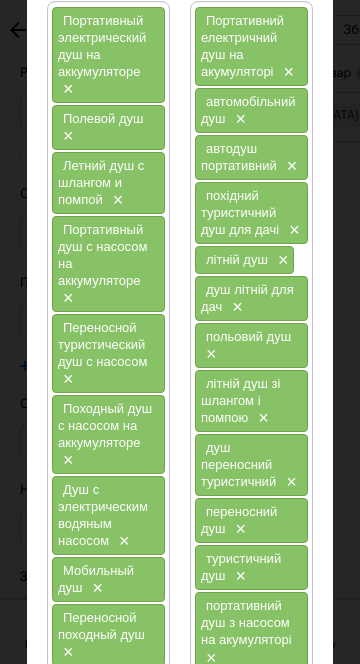 scroll, scrollTop: 282, scrollLeft: 0, axis: vertical 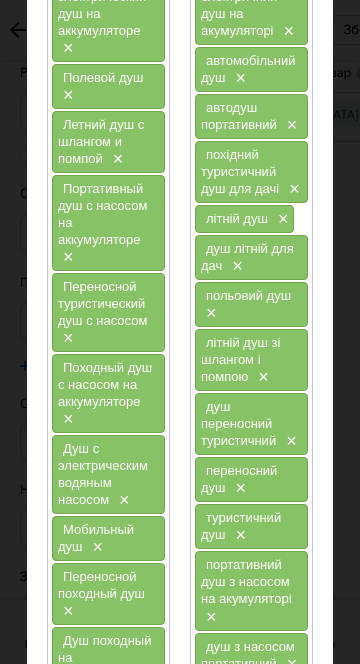 click on "× Розміщення (Переклад) Пошукові запити (Російська) Портативный электрический душ на аккумуляторе × Полевой душ × Летний душ с шлангом и помпой × Портативный душ с насосом на аккумуляторе × Переносной туристический душ с насосом × Походный душ с насосом на аккумуляторе × Душ с электрическим водяным насосом × Мобильный душ × Переносной походный душ × Душ походный на аккумуляторе × Портативный душ с аккумулятором и USB зарядкой × Душ переносной кемпинговый с помпой на аккумуляторе × Портативный туристический душ × портативный душ × × × Душ для дачи × × × ×" at bounding box center [180, 332] 